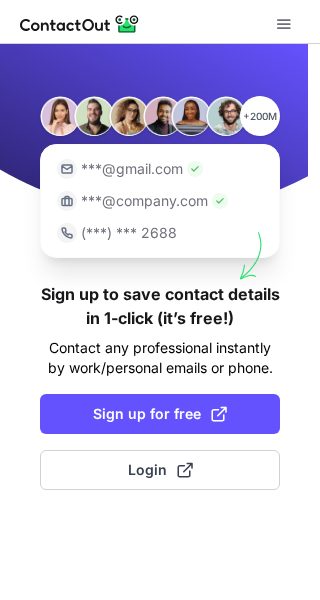 scroll, scrollTop: 0, scrollLeft: 0, axis: both 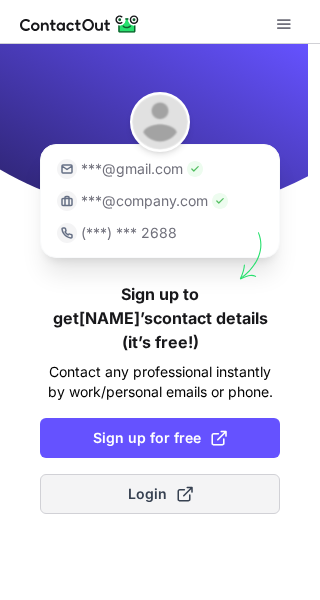 click at bounding box center [185, 494] 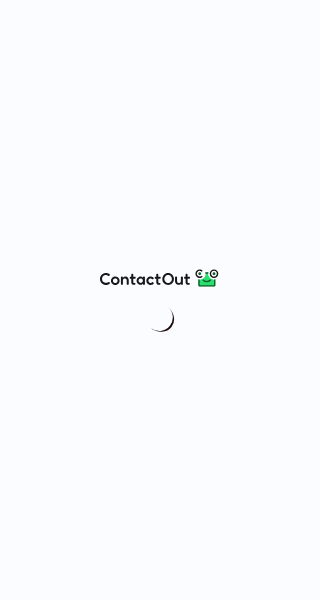 scroll, scrollTop: 0, scrollLeft: 0, axis: both 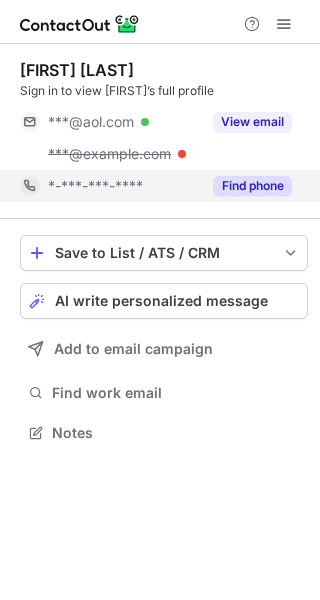 click on "Find phone" at bounding box center (252, 186) 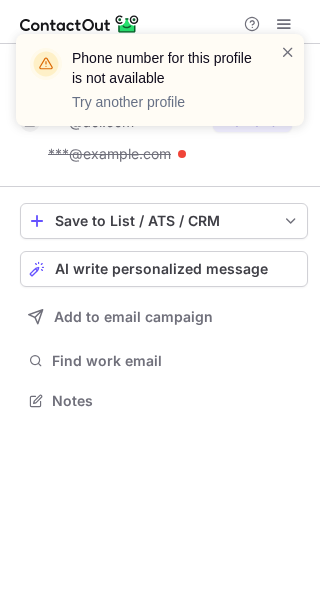 scroll, scrollTop: 387, scrollLeft: 320, axis: both 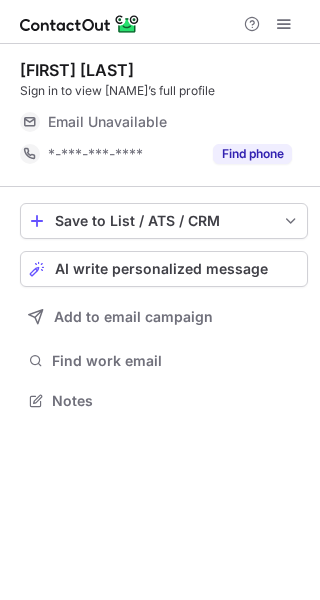 click on "Find phone" at bounding box center [252, 154] 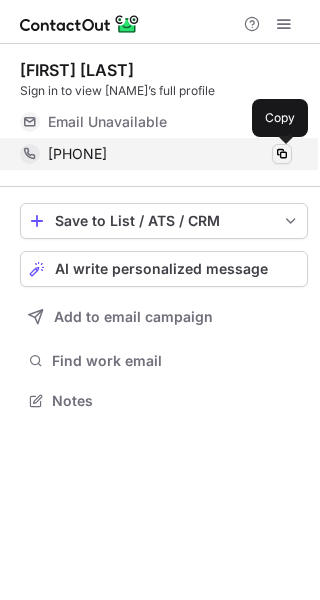 click at bounding box center (282, 154) 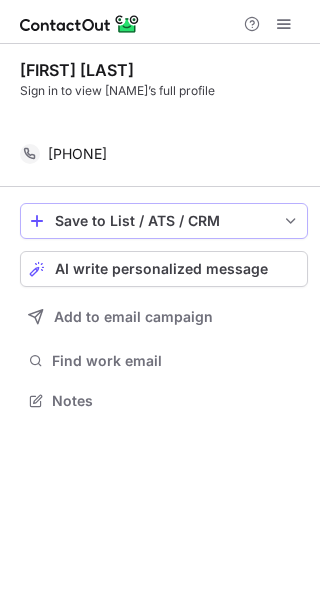 scroll, scrollTop: 355, scrollLeft: 320, axis: both 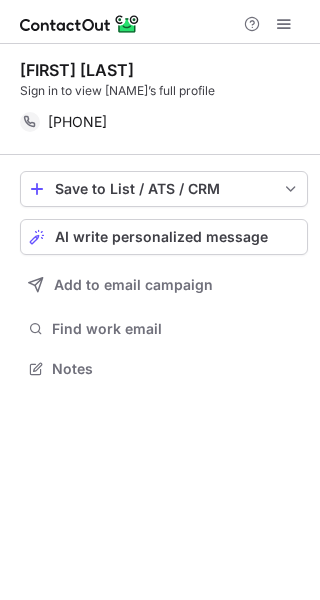 click on "Judah Malka Sign in to view Judah’s full profile +12012337866 Copy Save to List / ATS / CRM List Select Lever Connect Greenhouse Connect Salesforce Connect Hubspot Connect Bullhorn Connect Zapier (100+ Applications) Connect Request a new integration AI write personalized message Add to email campaign Find work email Notes" at bounding box center (160, 322) 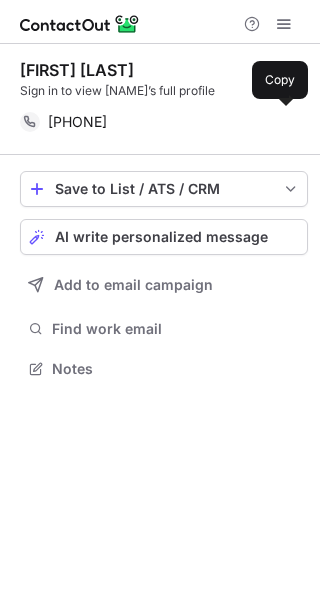 copy on "Judah Malka Sign in to view Judah’s full profile +12012337866" 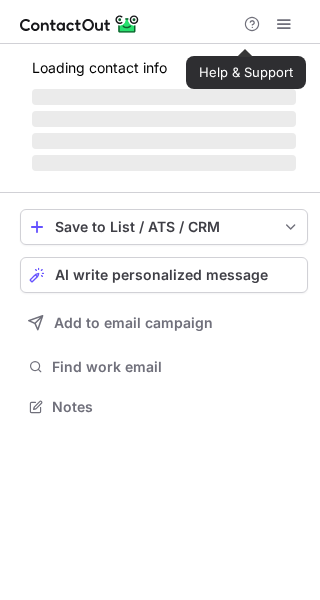 scroll, scrollTop: 0, scrollLeft: 0, axis: both 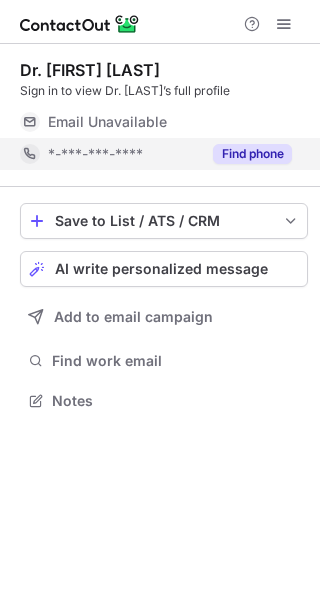 click on "Find phone" at bounding box center [252, 154] 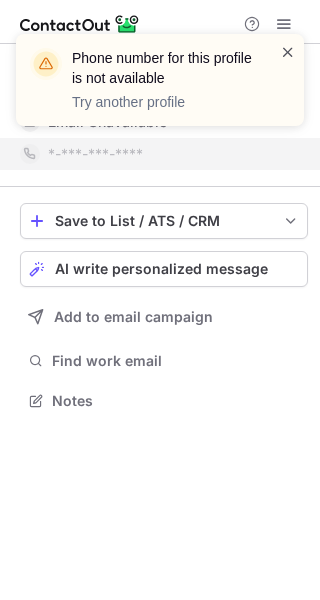 click at bounding box center (288, 52) 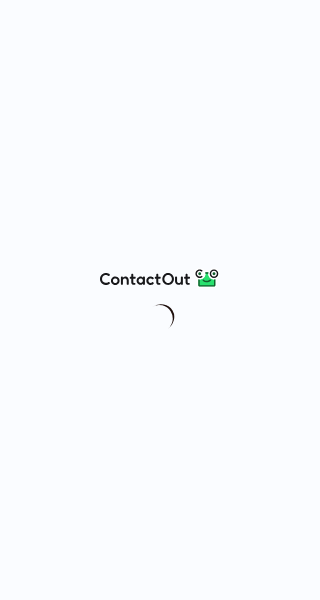 scroll, scrollTop: 0, scrollLeft: 0, axis: both 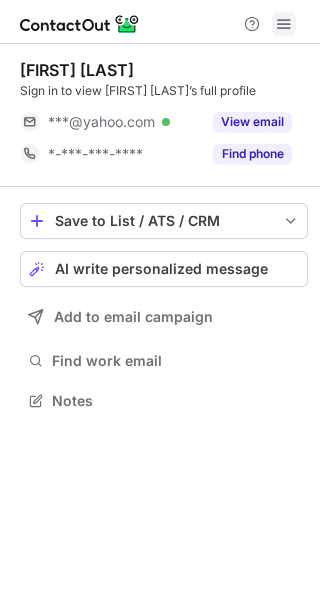 click at bounding box center (284, 24) 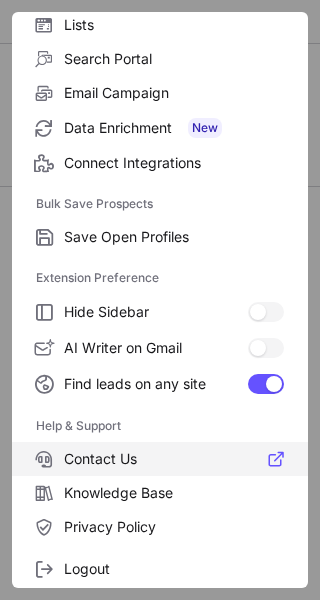 scroll, scrollTop: 233, scrollLeft: 0, axis: vertical 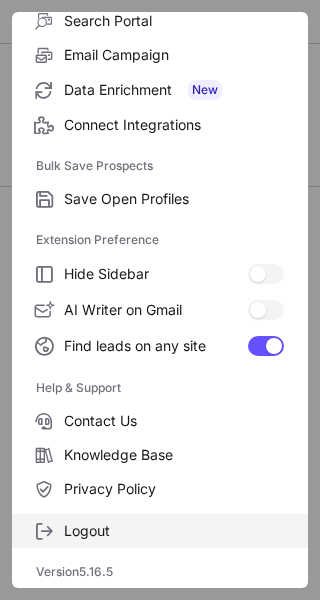 click on "Logout" at bounding box center [174, 531] 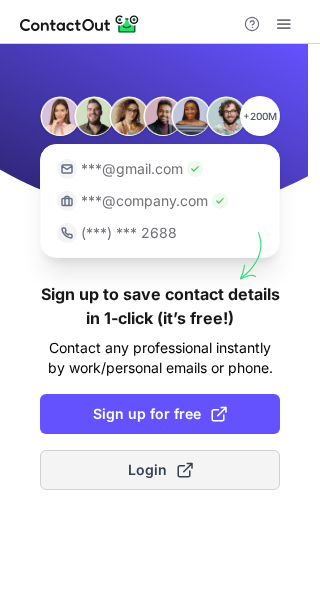 click on "Login" at bounding box center [160, 470] 